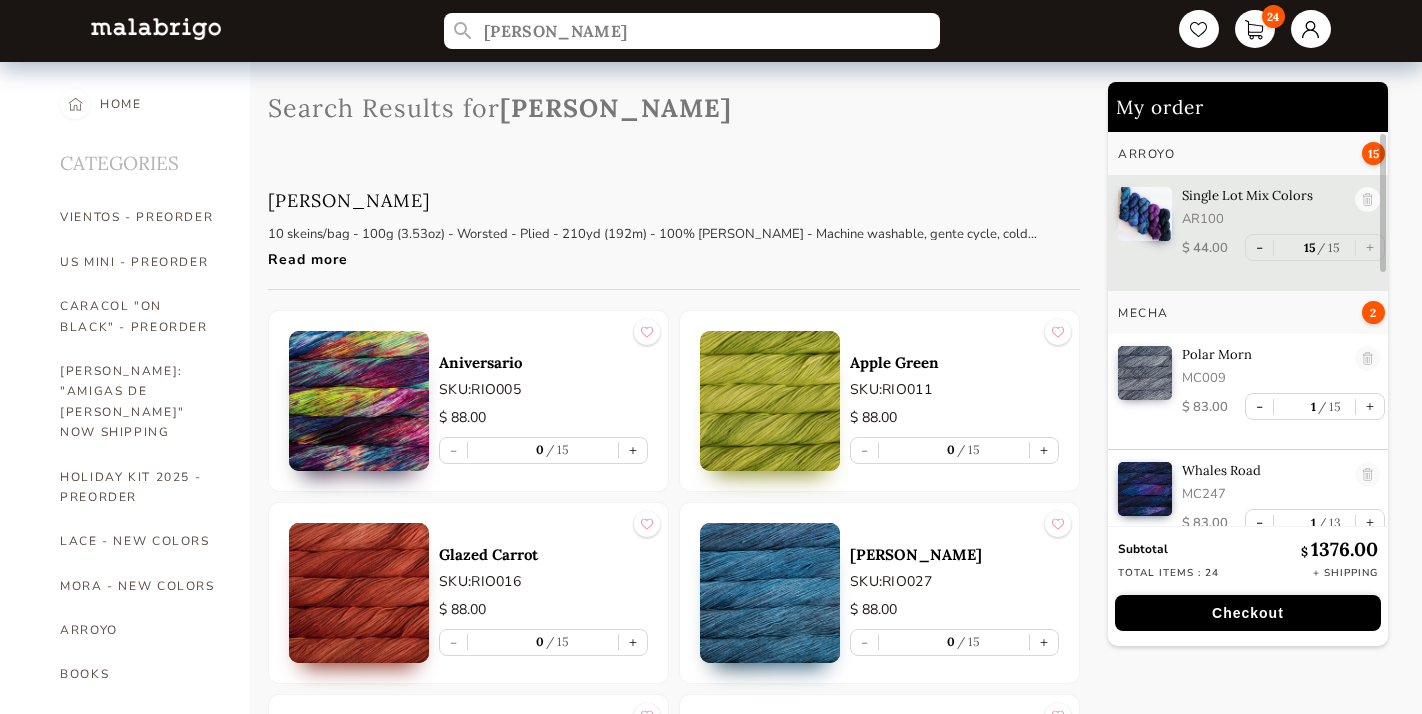 scroll, scrollTop: 1225, scrollLeft: 0, axis: vertical 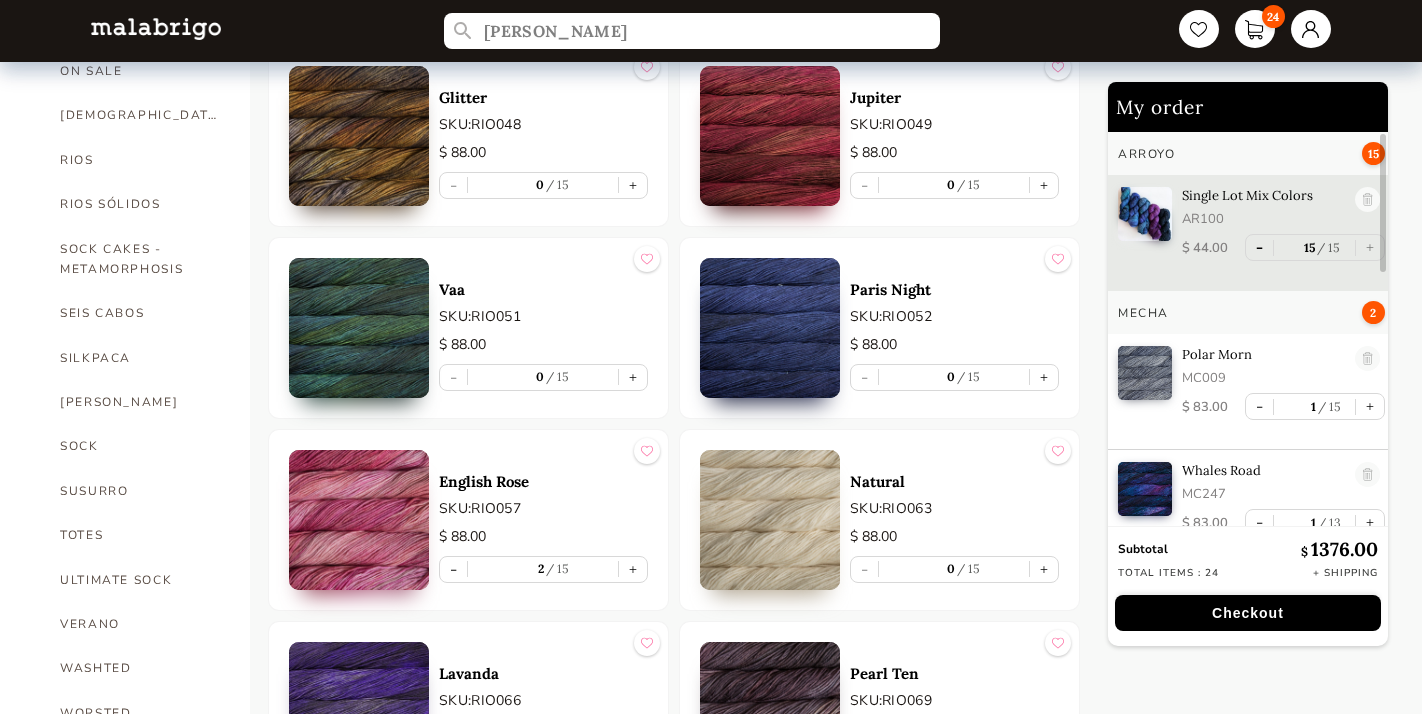 click on "-" at bounding box center [1259, 247] 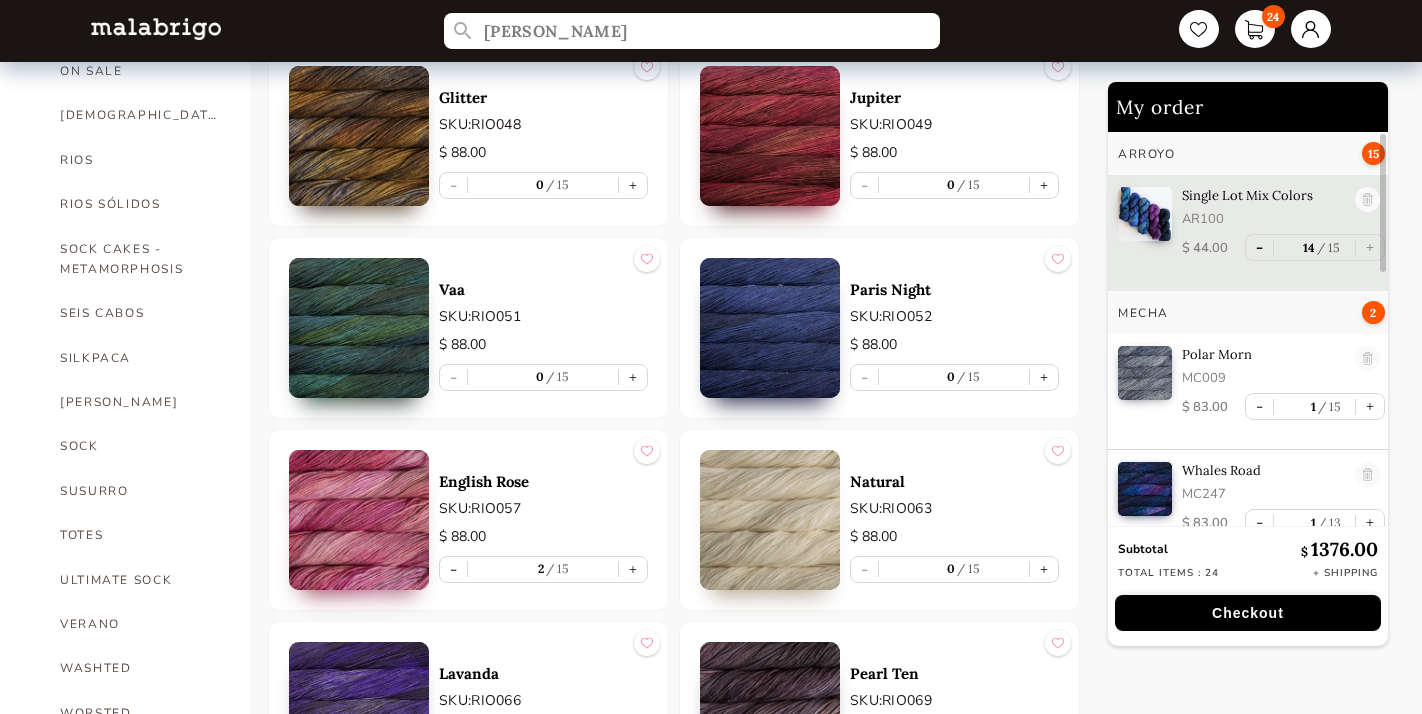 click on "-" at bounding box center (1259, 247) 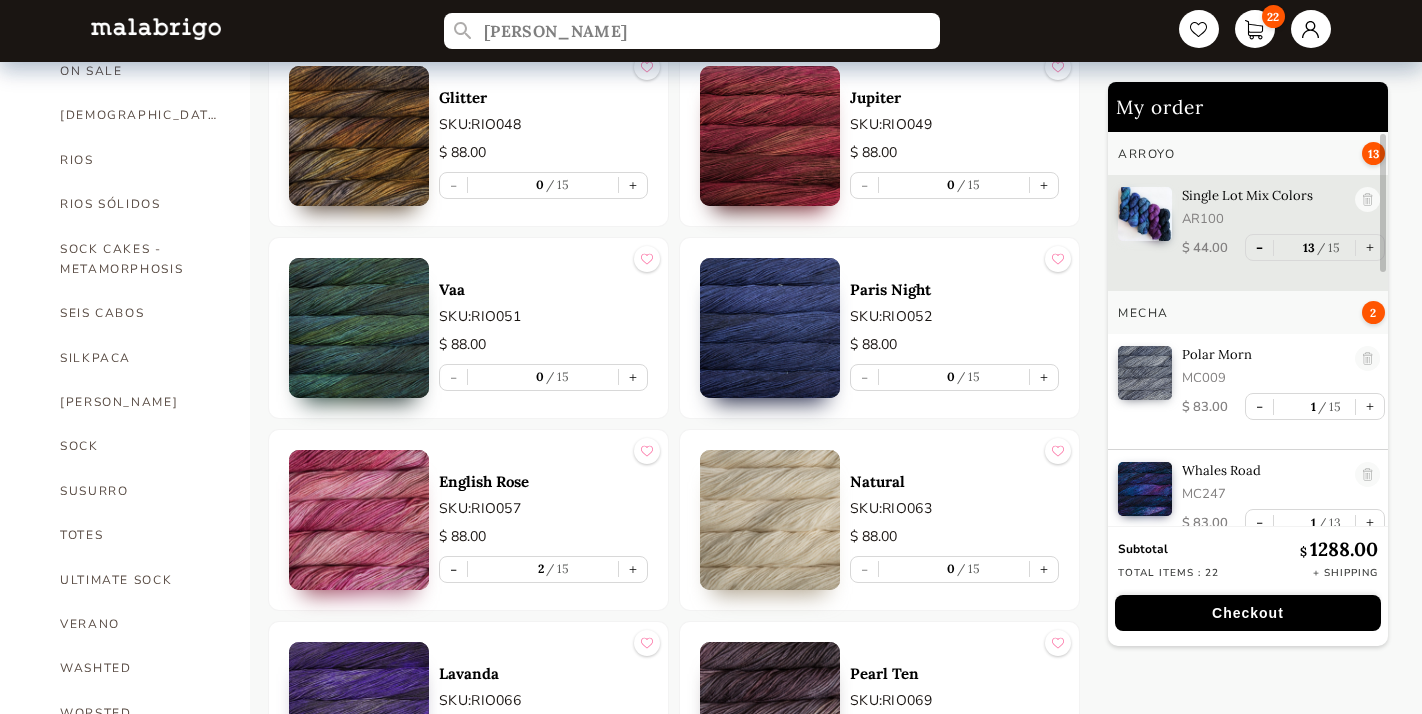 click on "-" at bounding box center (1259, 247) 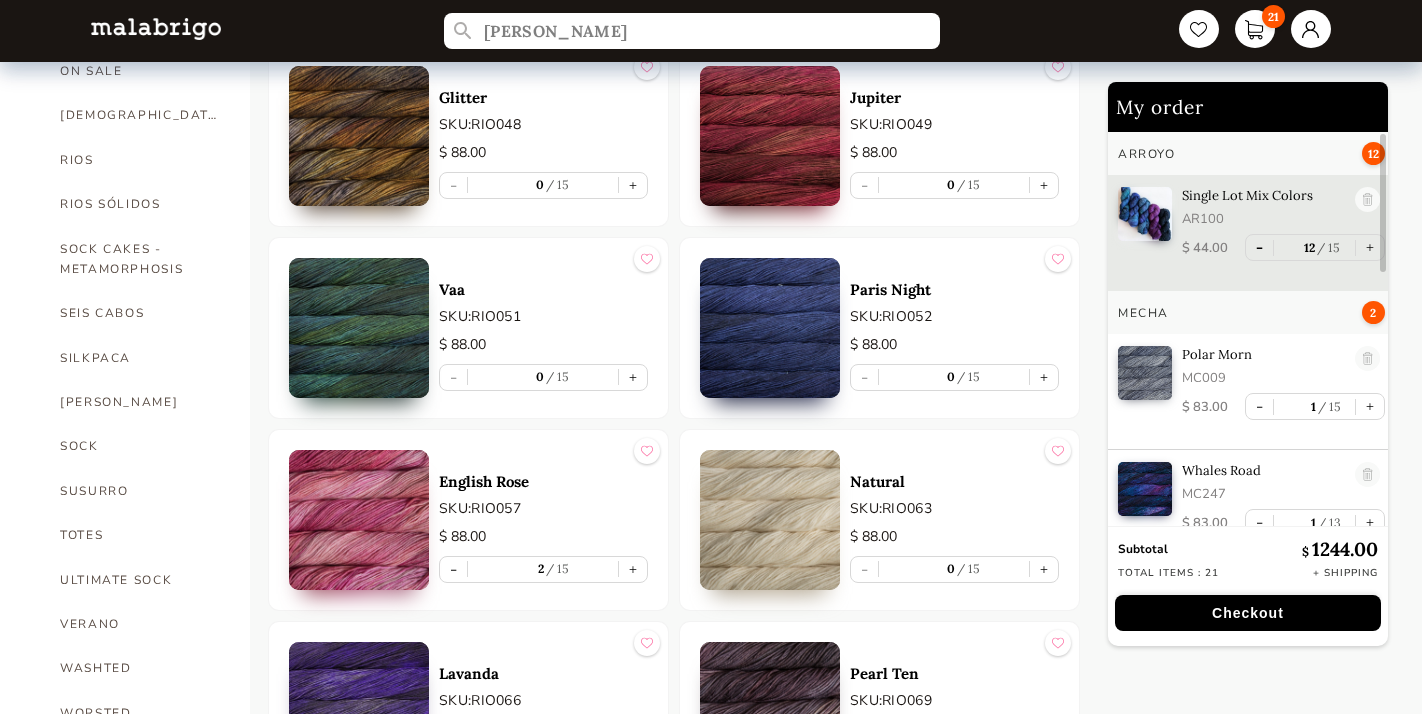 click on "-" at bounding box center [1259, 247] 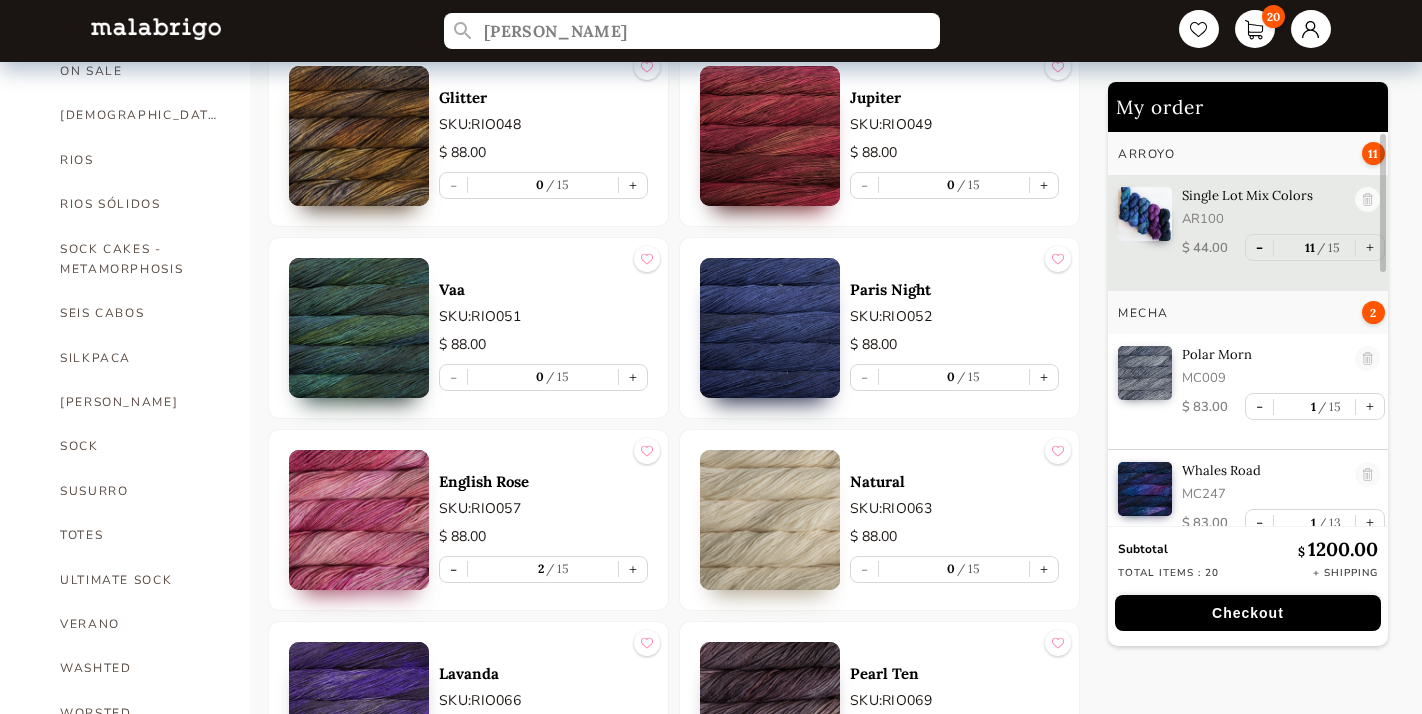 click on "-" at bounding box center (1259, 247) 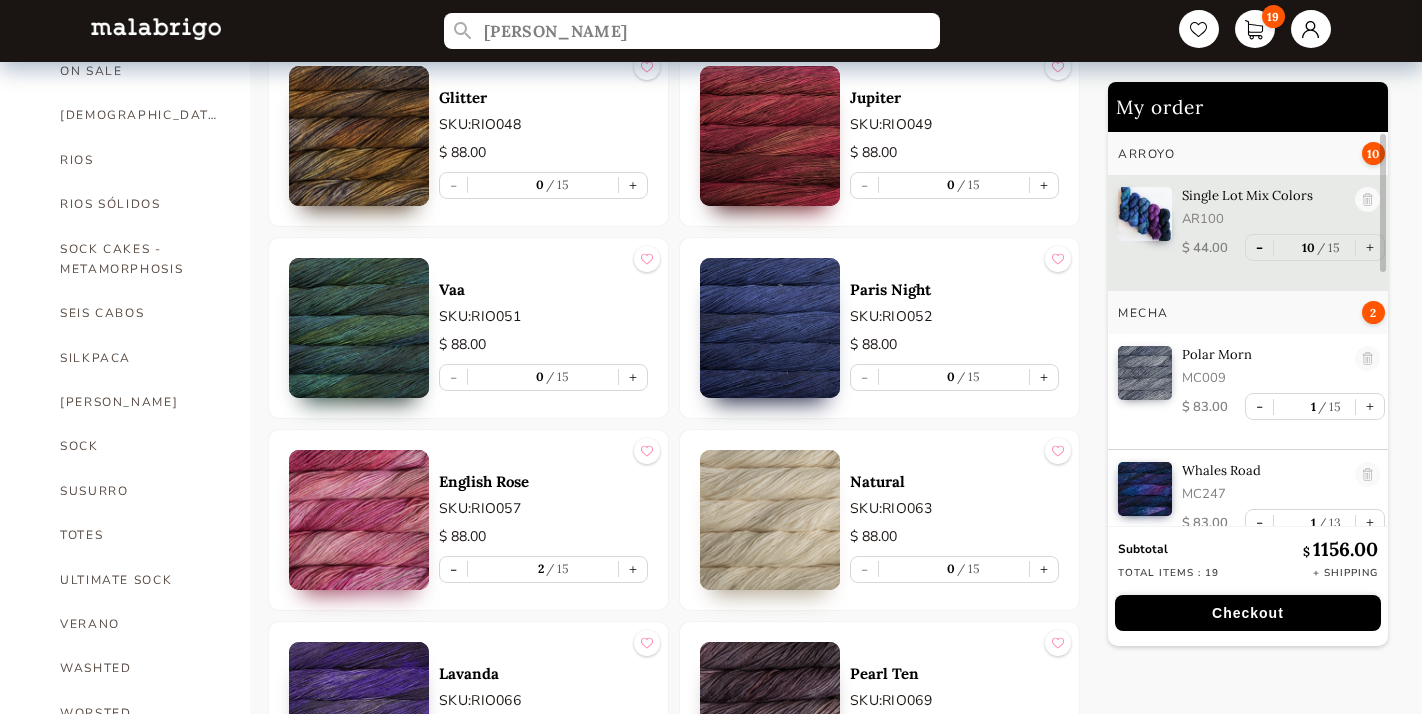 click on "-" at bounding box center [1259, 247] 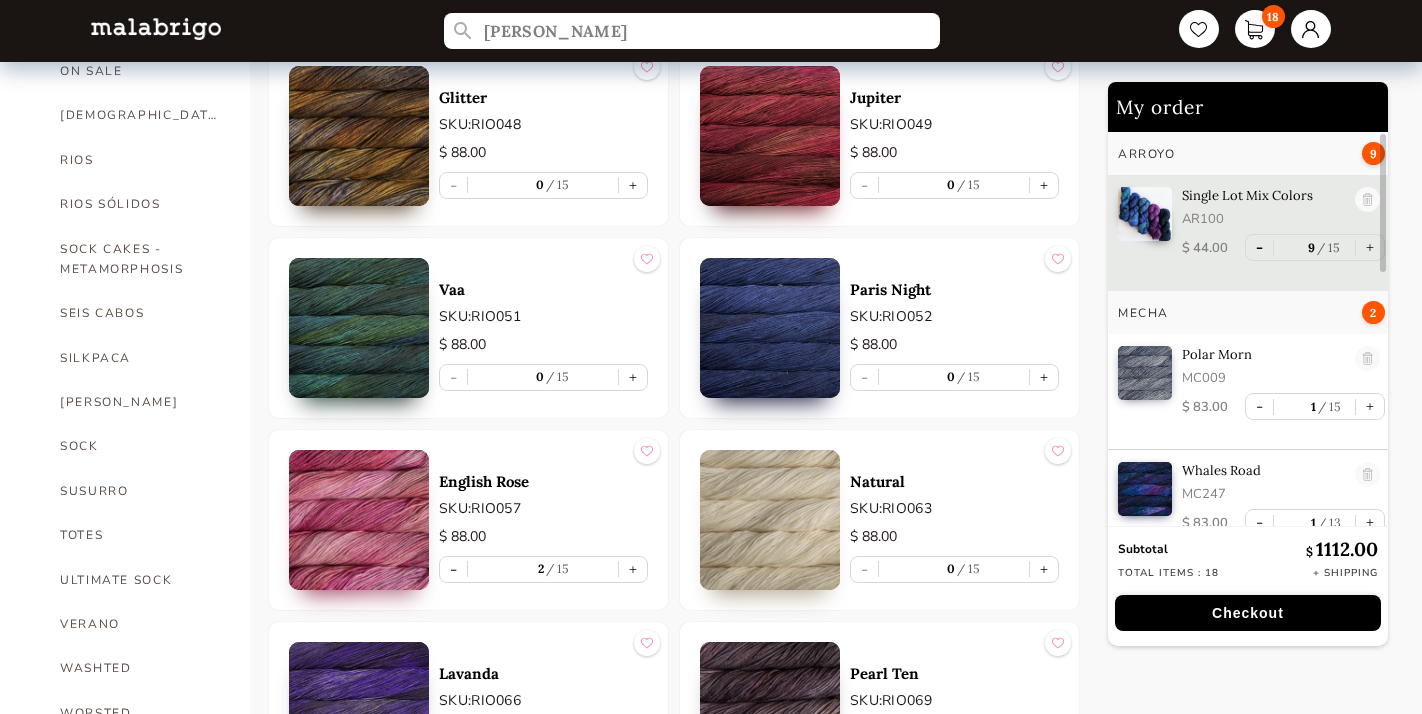 click on "-" at bounding box center [1259, 247] 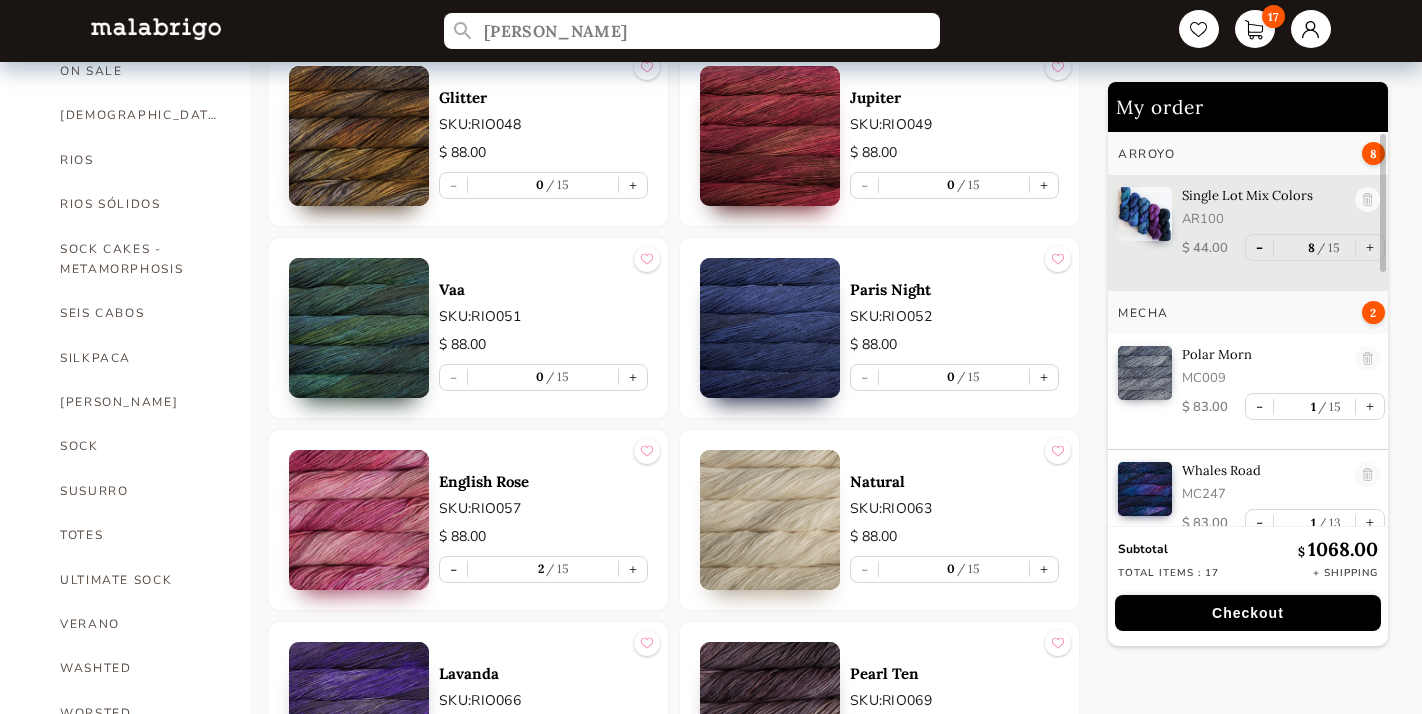 click on "-" at bounding box center [1259, 247] 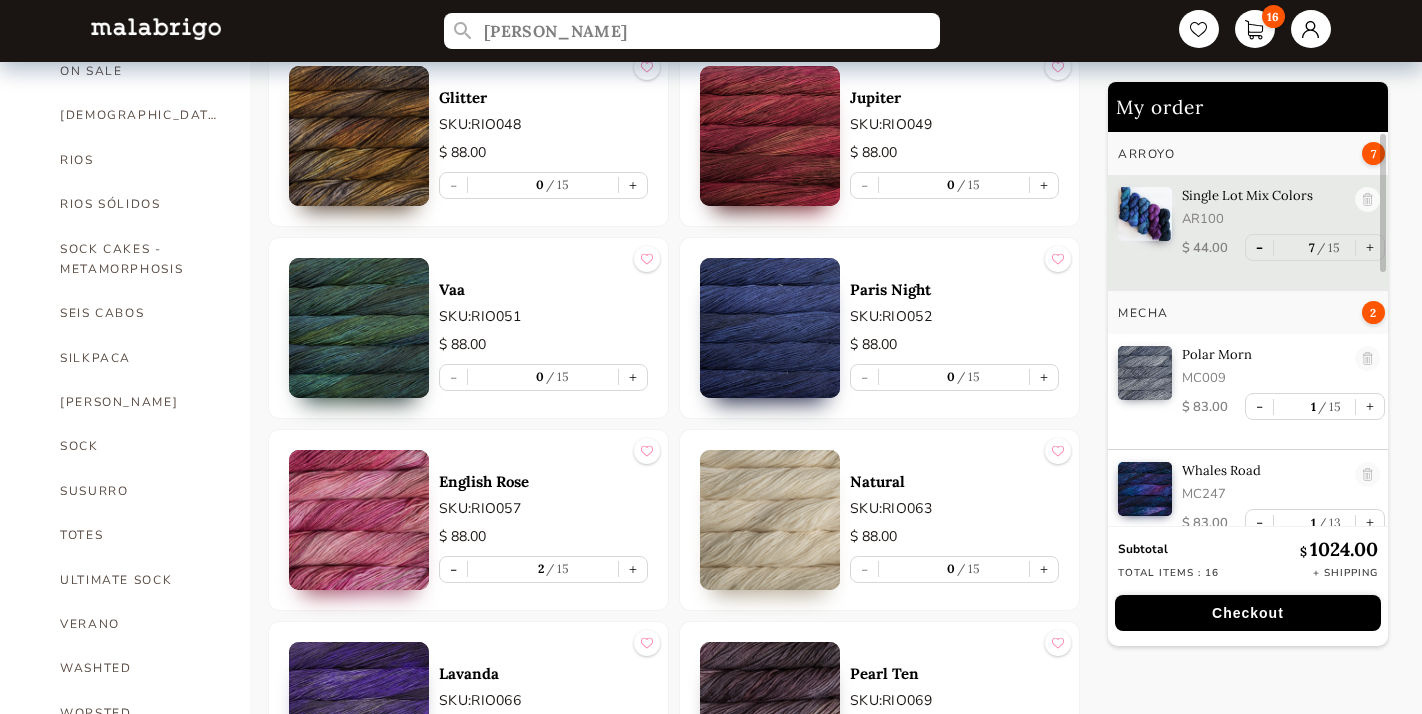 click on "-" at bounding box center [1259, 247] 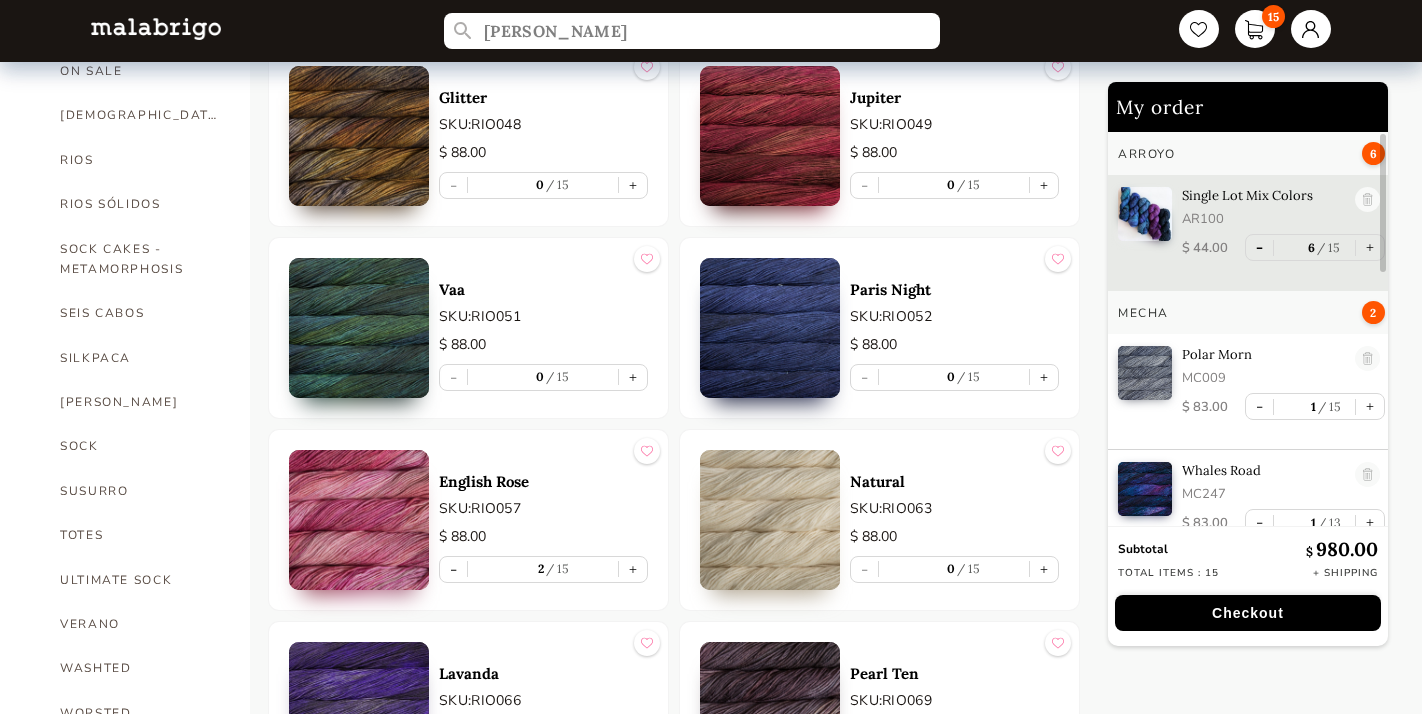 click on "-" at bounding box center [1259, 247] 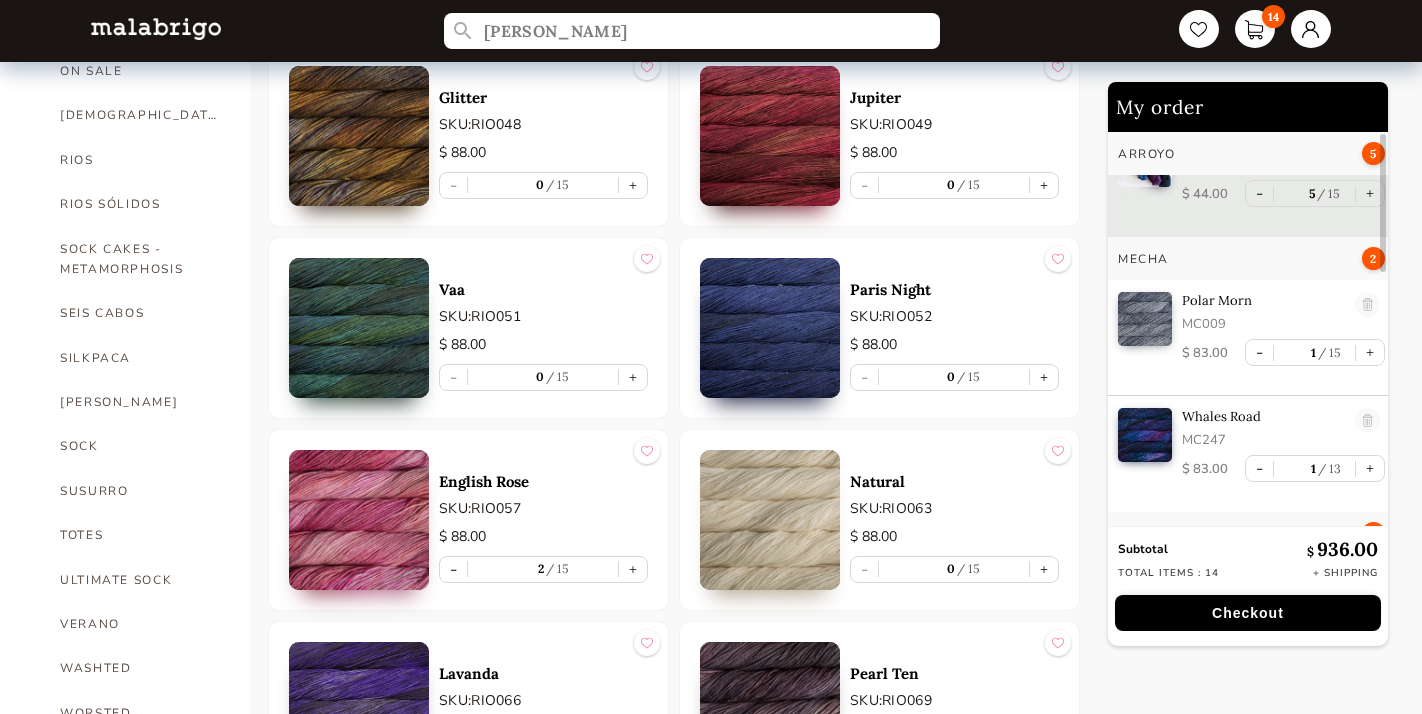scroll, scrollTop: 0, scrollLeft: 0, axis: both 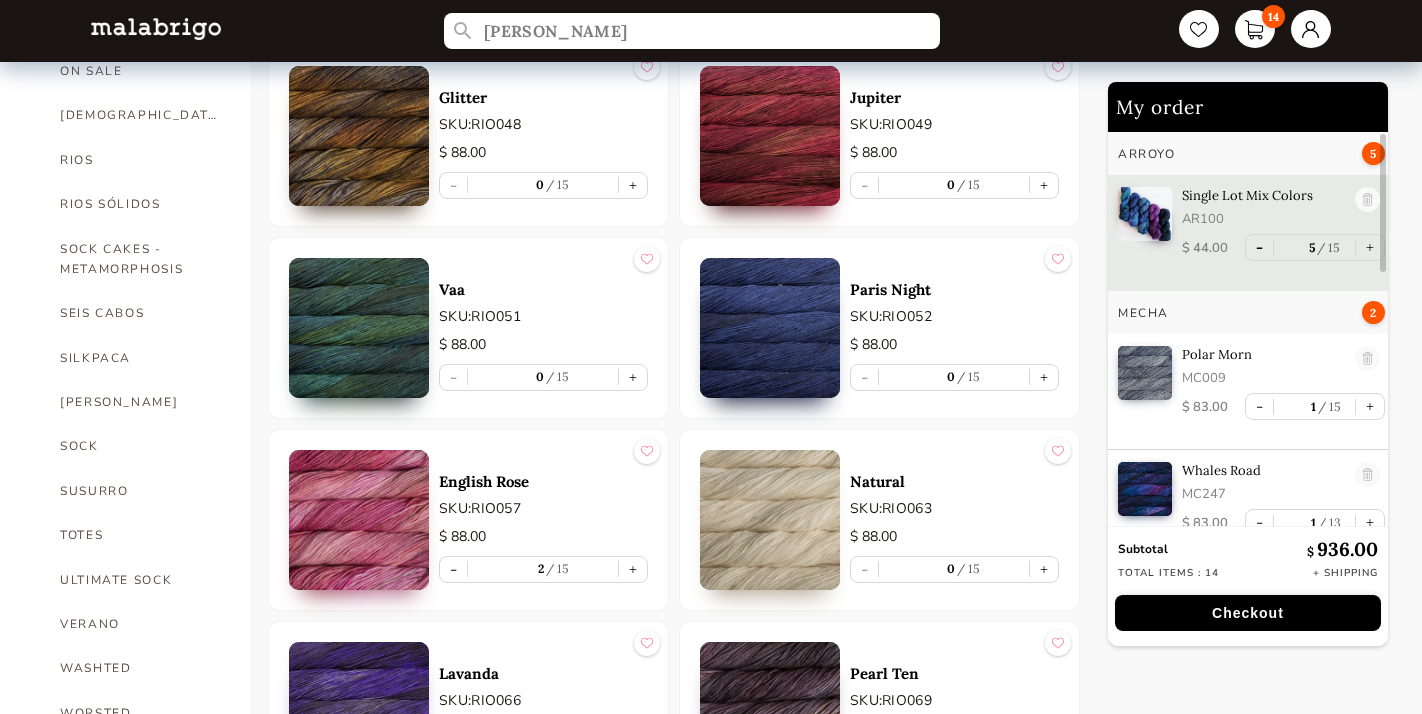 click on "-" at bounding box center (1259, 247) 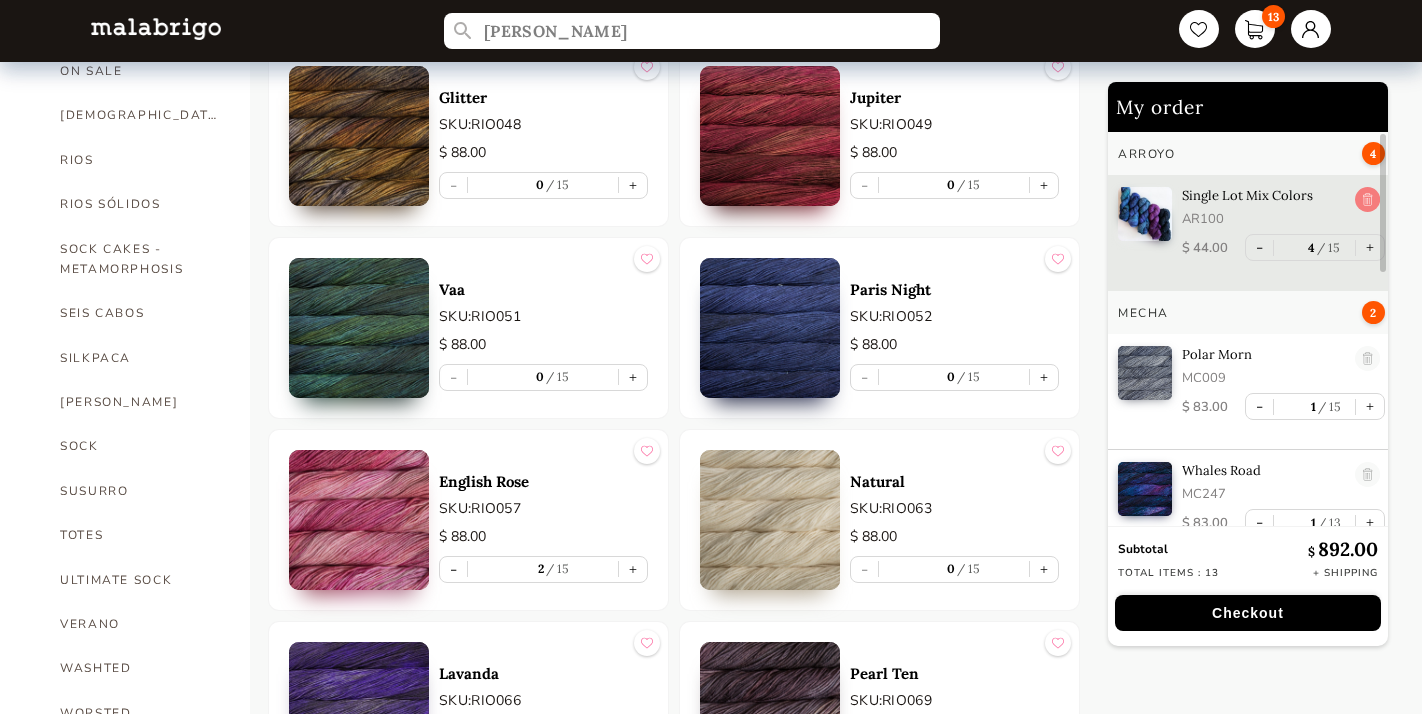 click at bounding box center [1367, 200] 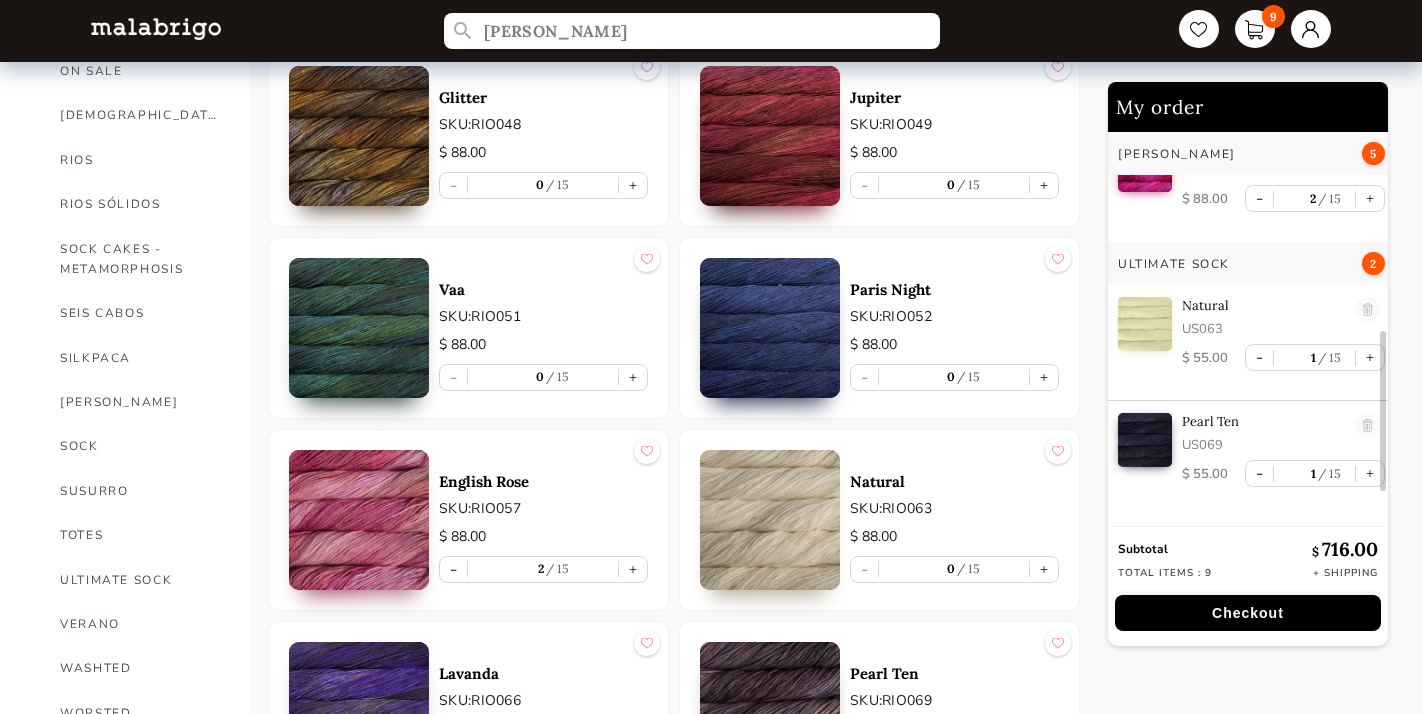 scroll, scrollTop: 583, scrollLeft: 0, axis: vertical 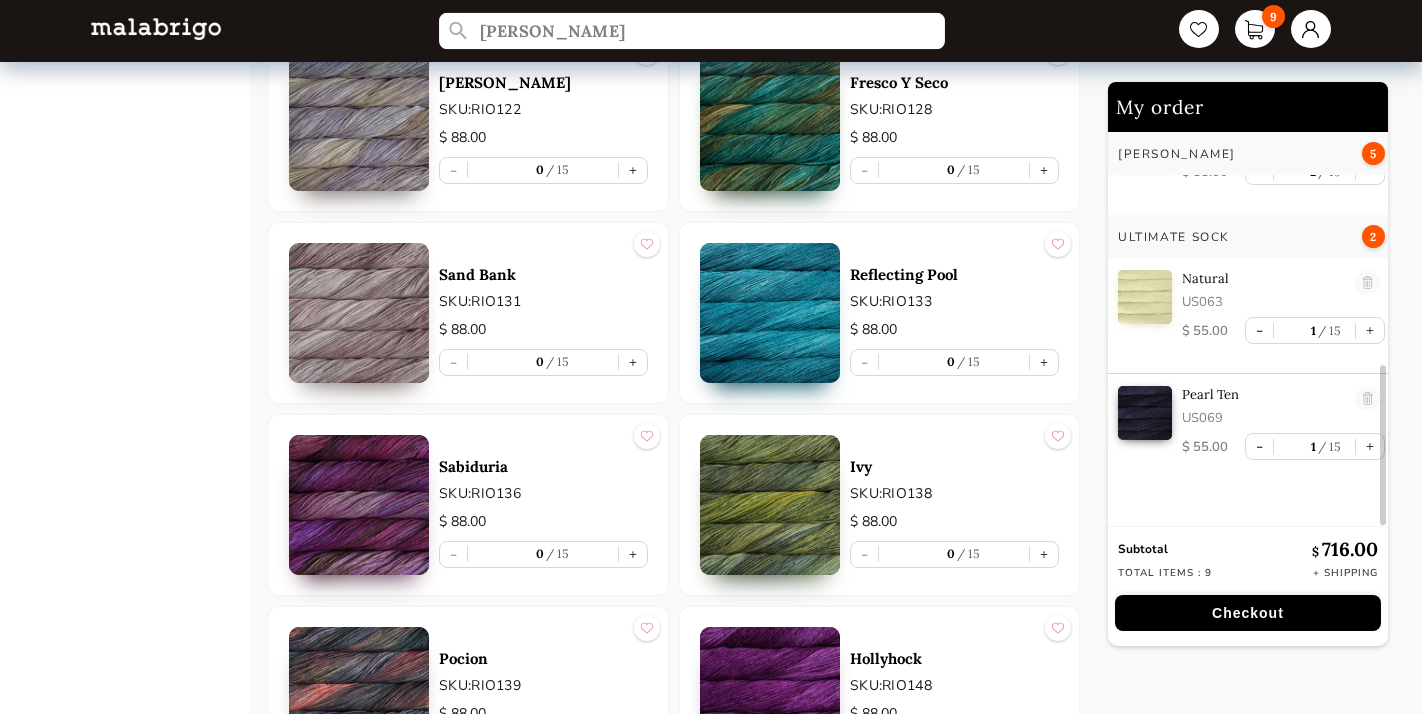drag, startPoint x: 539, startPoint y: 30, endPoint x: 451, endPoint y: 23, distance: 88.27797 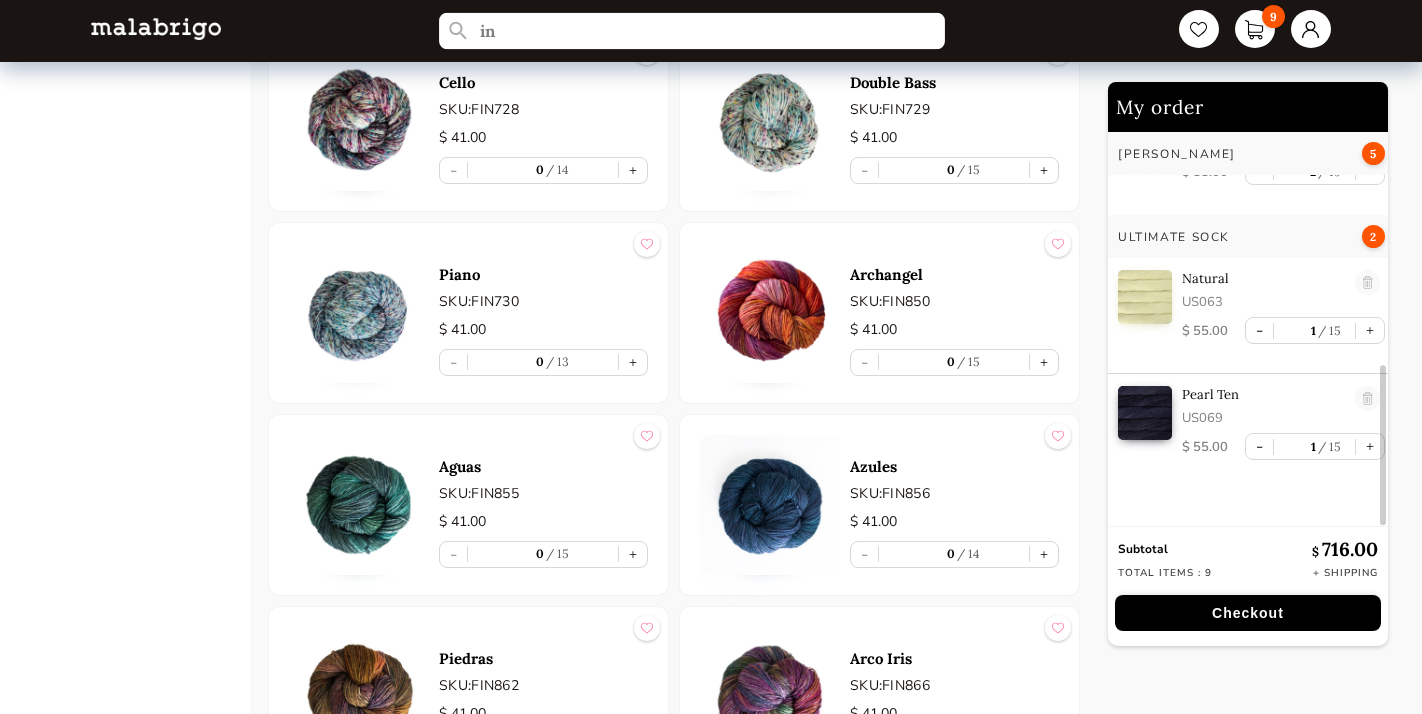 type on "i" 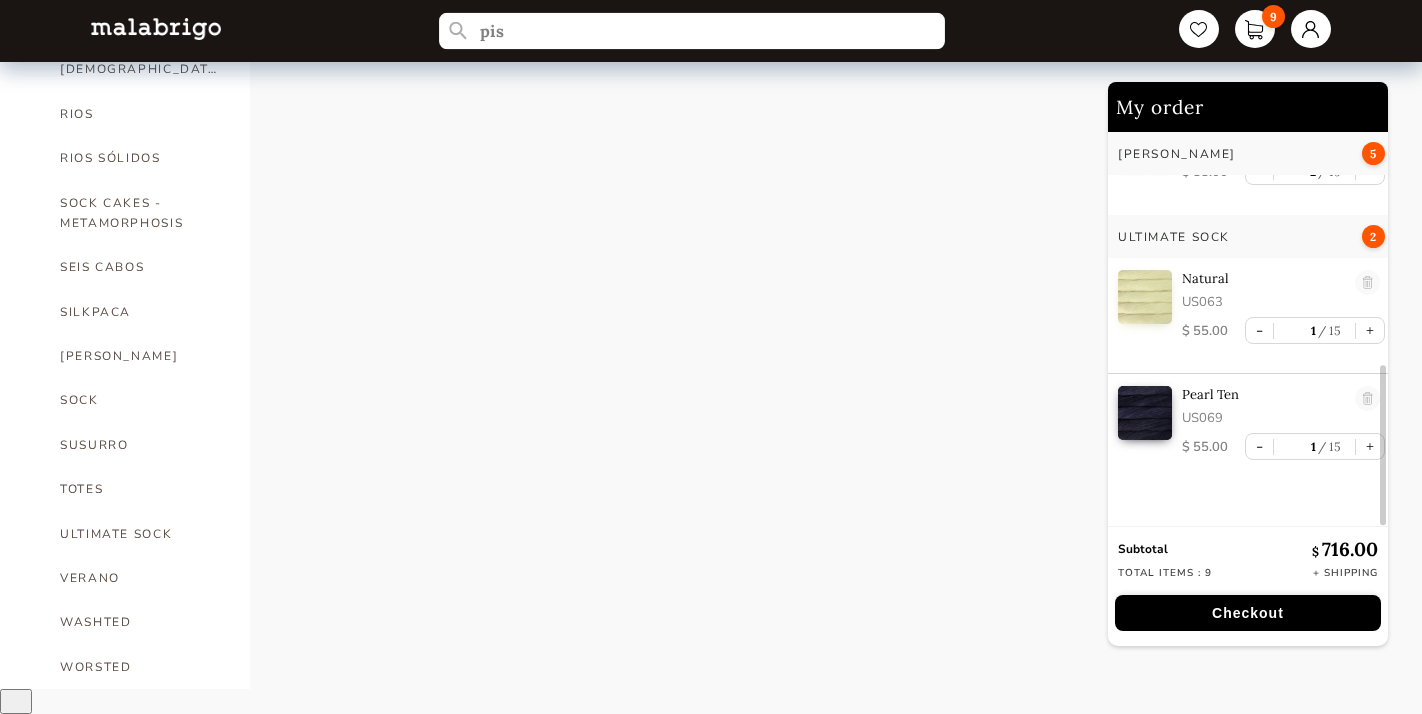 scroll, scrollTop: 1225, scrollLeft: 0, axis: vertical 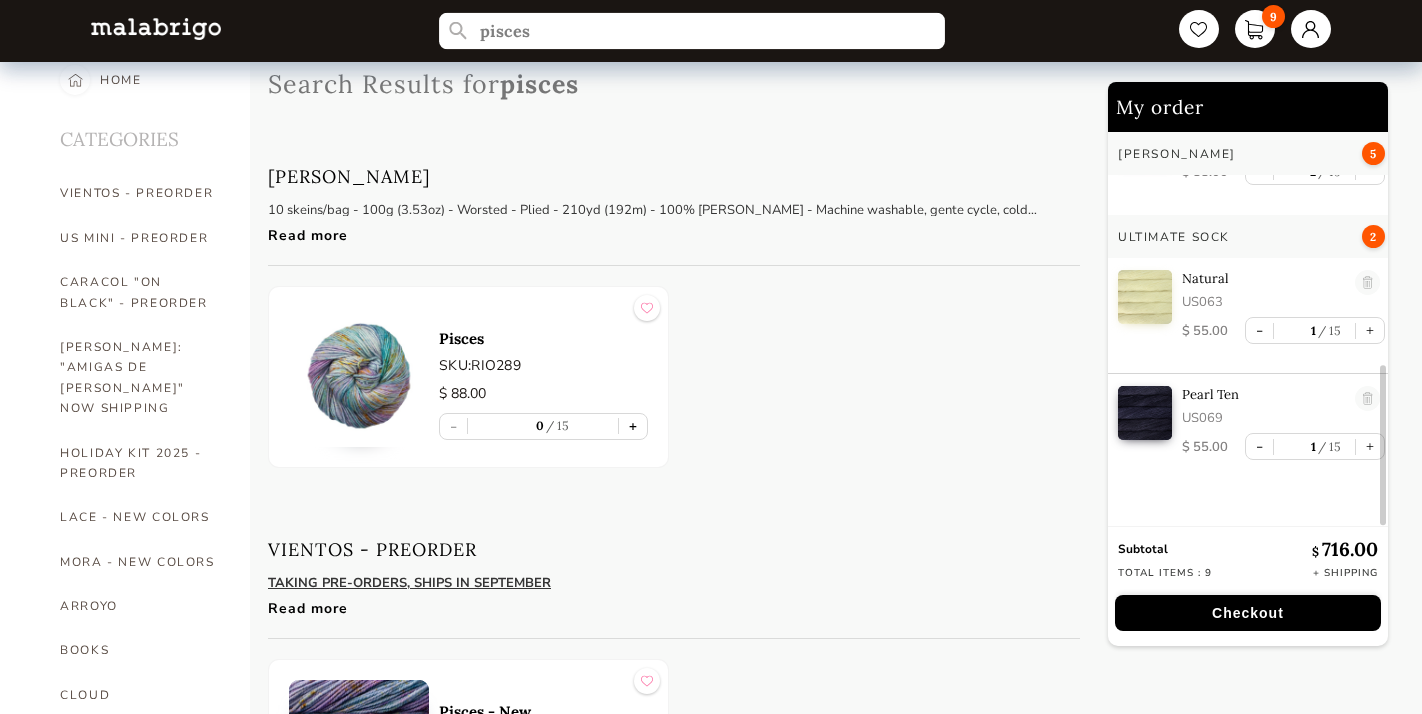 type on "pisces" 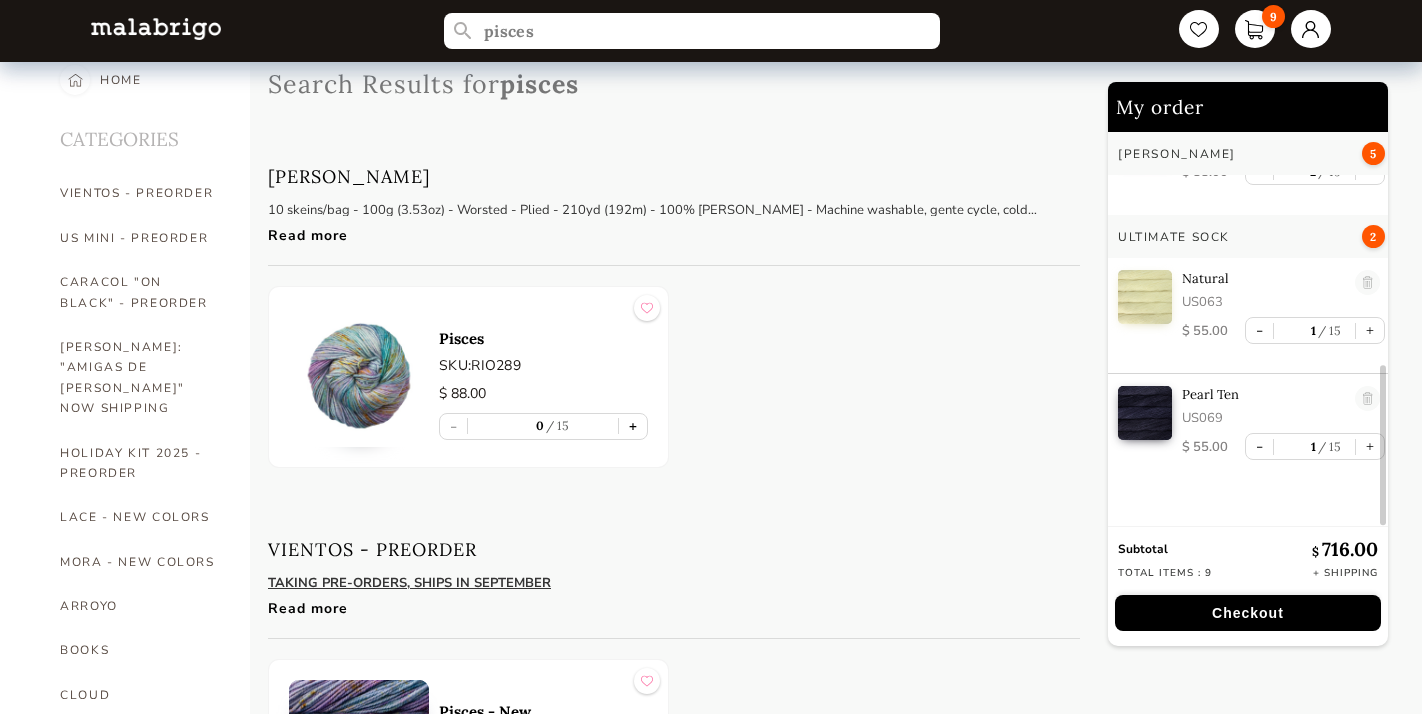 click on "+" at bounding box center (633, 426) 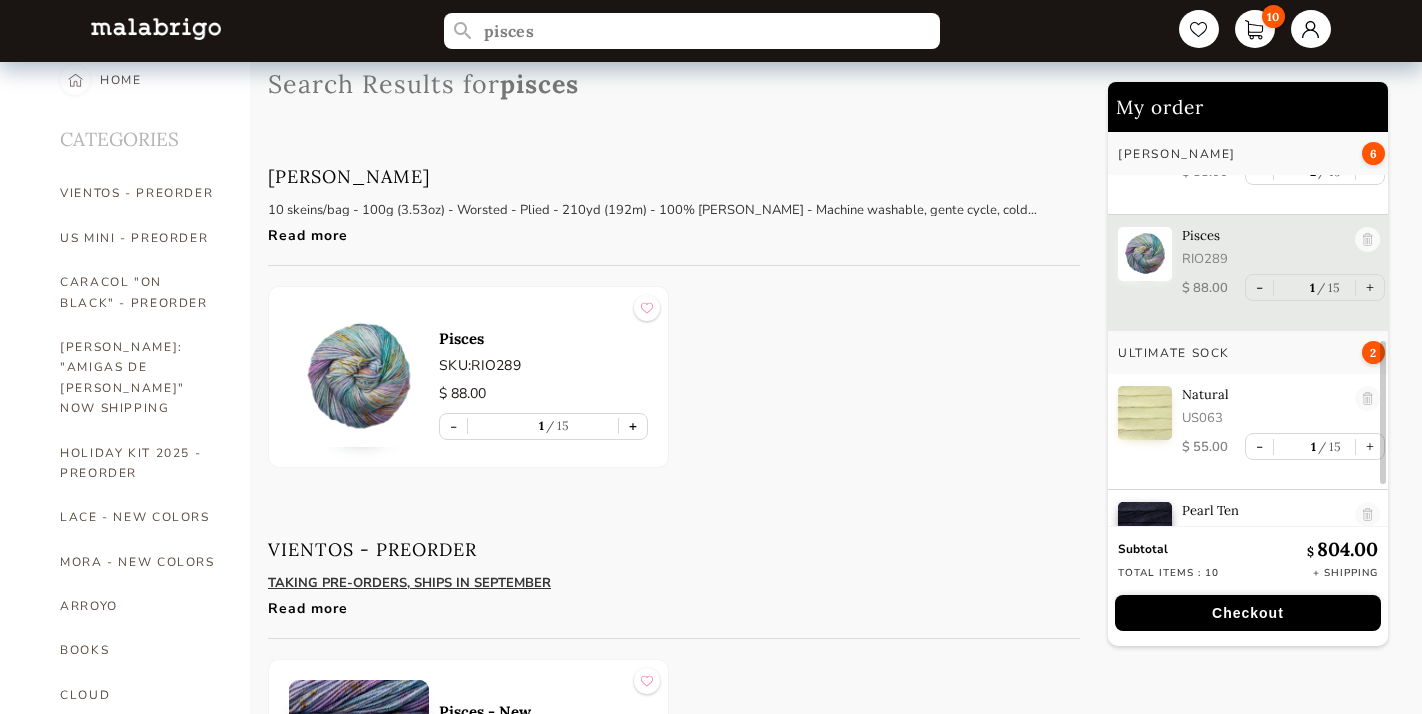 scroll, scrollTop: 446, scrollLeft: 0, axis: vertical 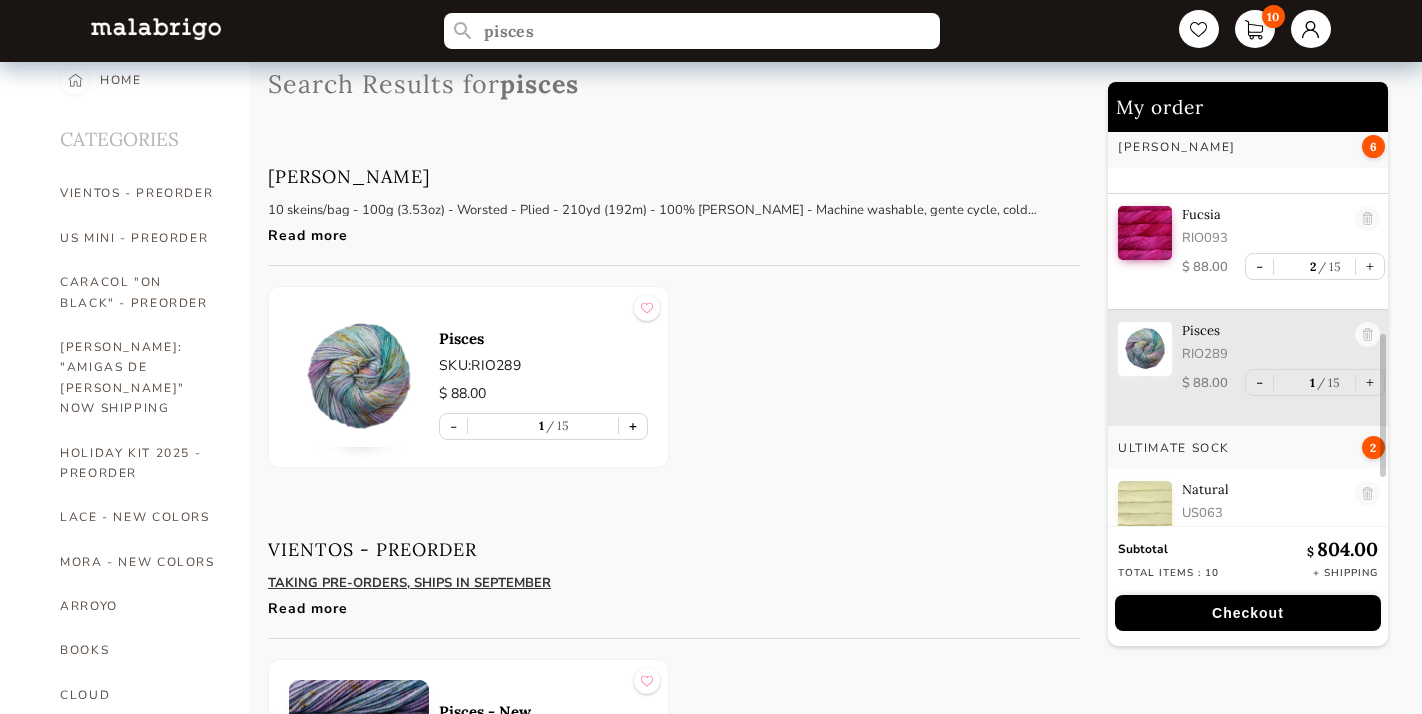 click on "+" at bounding box center (633, 426) 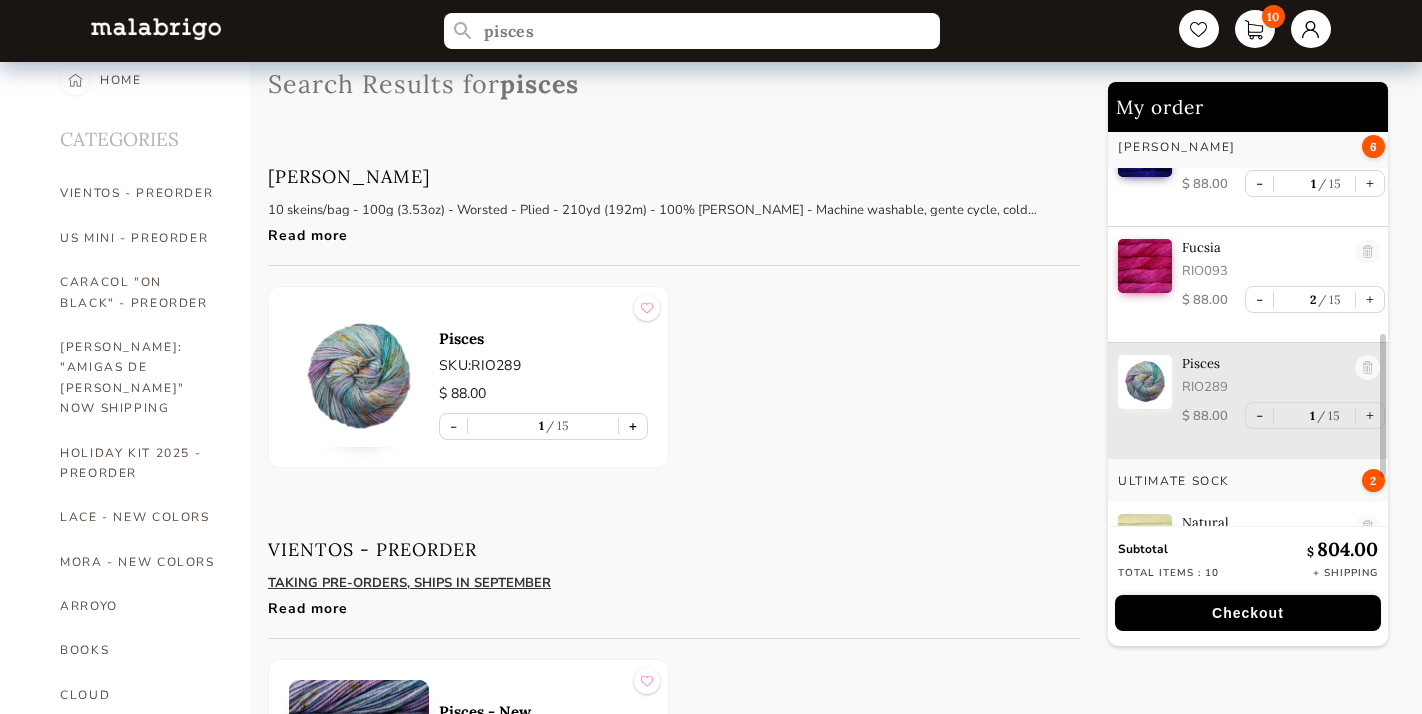 type on "2" 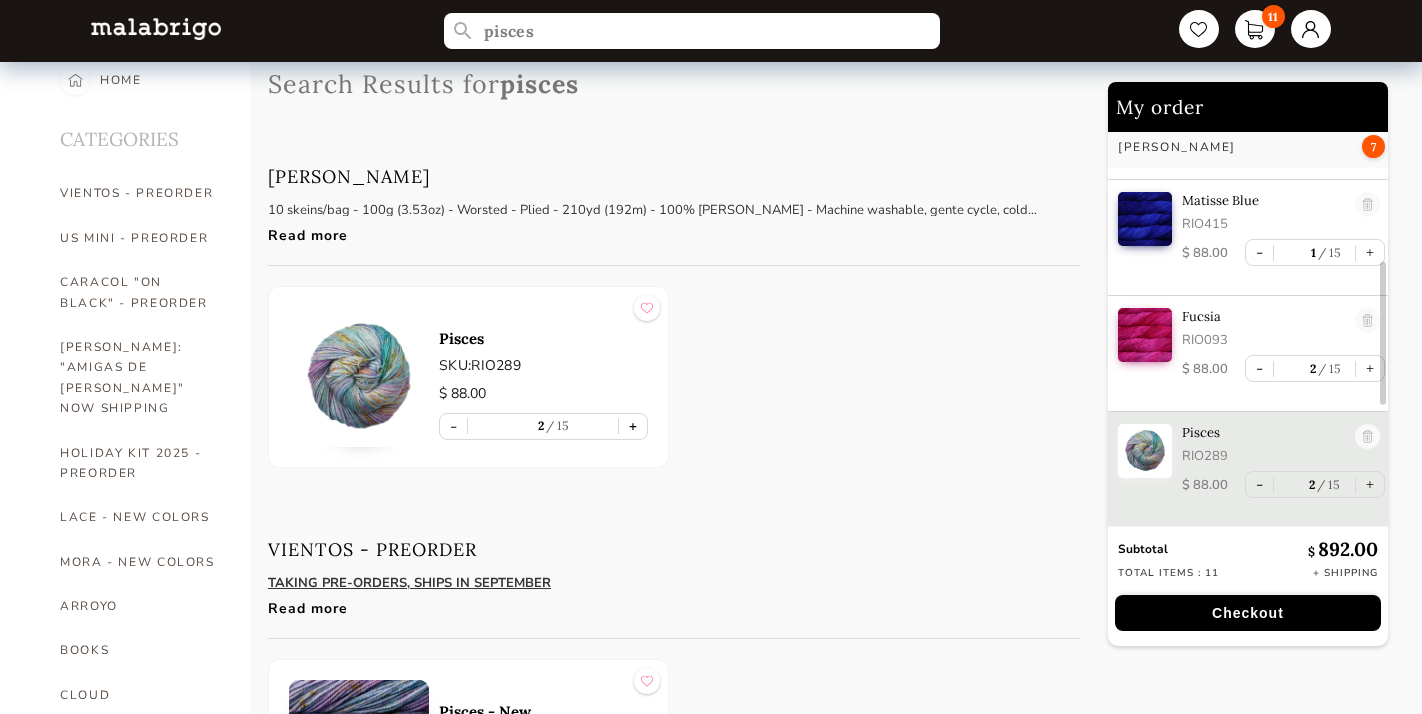 click on "+" at bounding box center (633, 426) 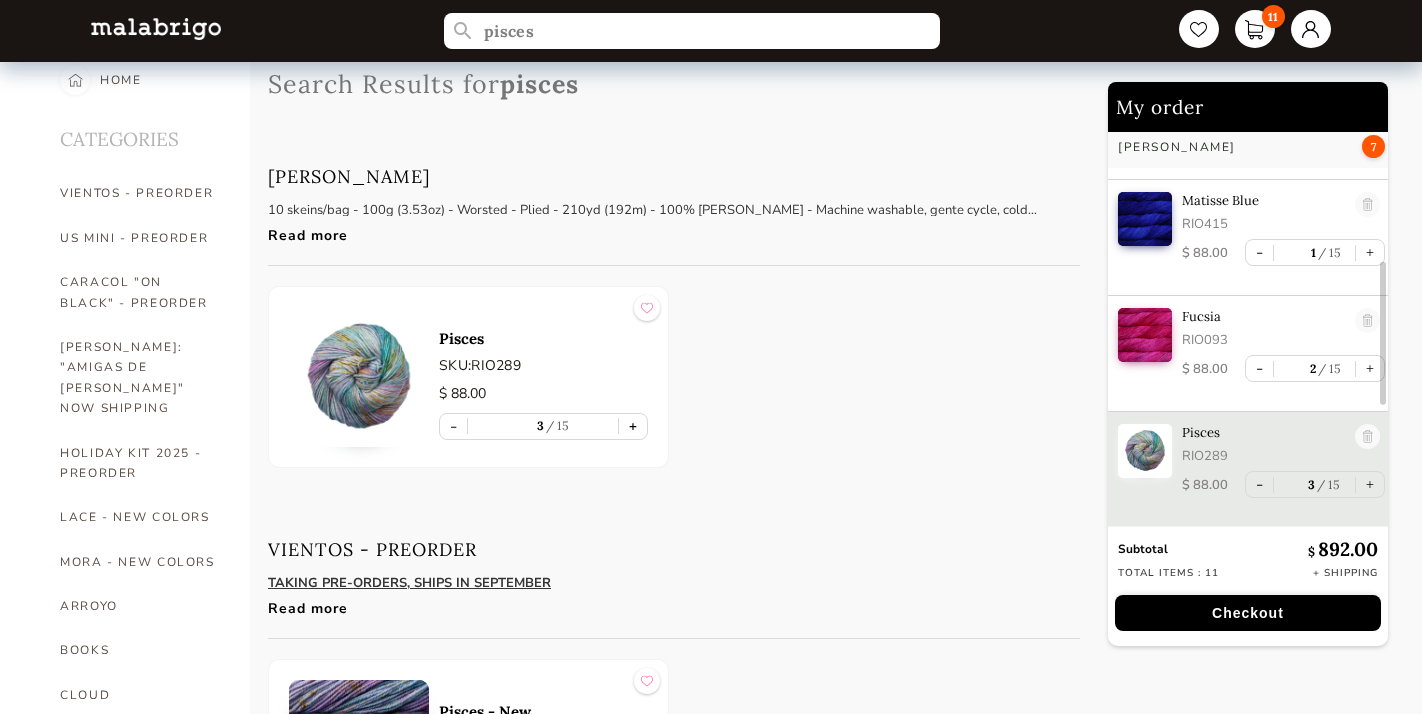 scroll, scrollTop: 380, scrollLeft: 0, axis: vertical 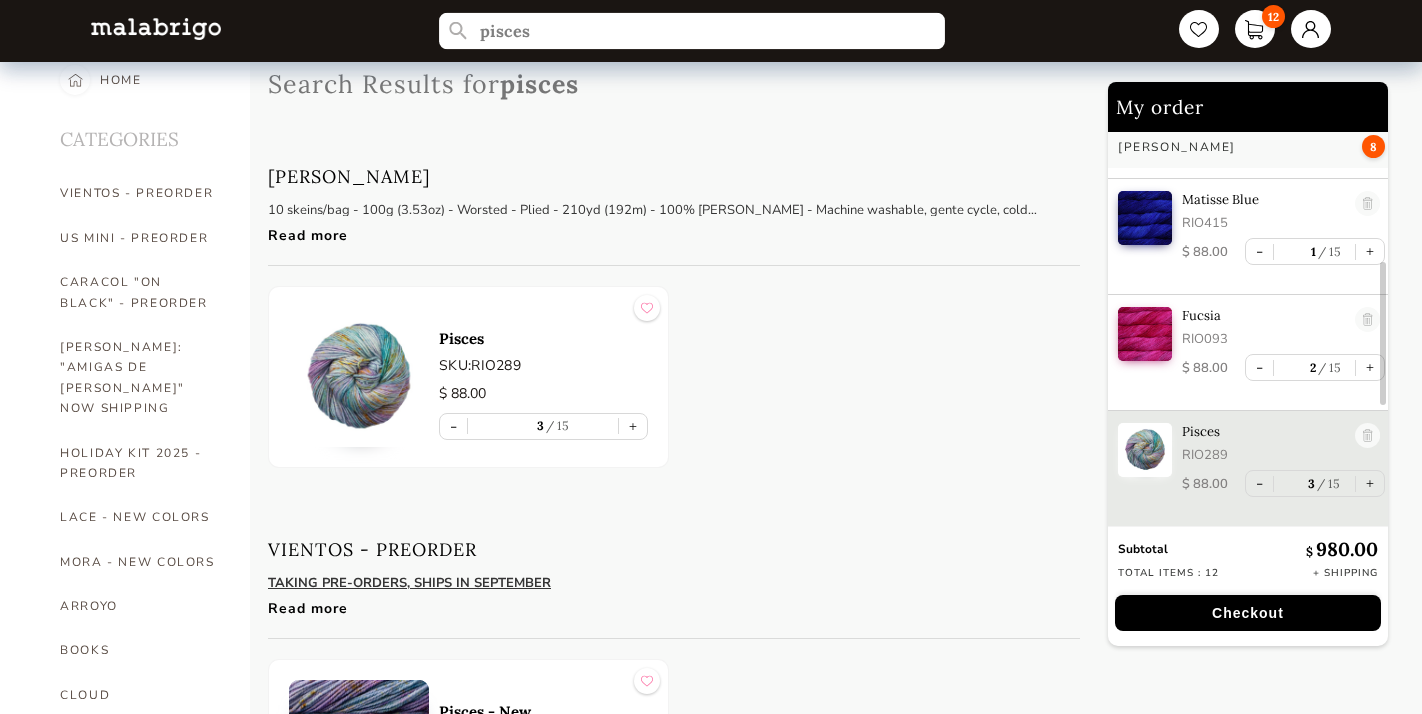 drag, startPoint x: 521, startPoint y: 33, endPoint x: 415, endPoint y: 33, distance: 106 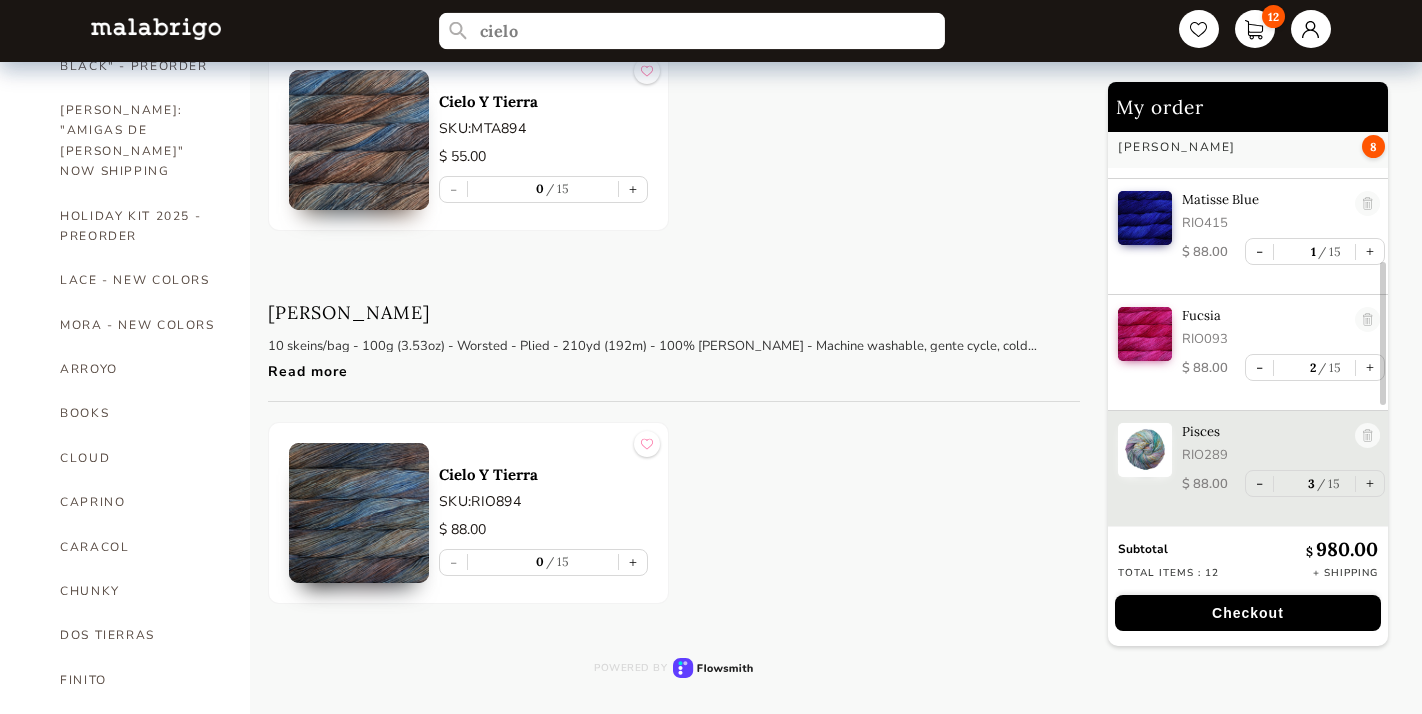 scroll, scrollTop: 267, scrollLeft: 0, axis: vertical 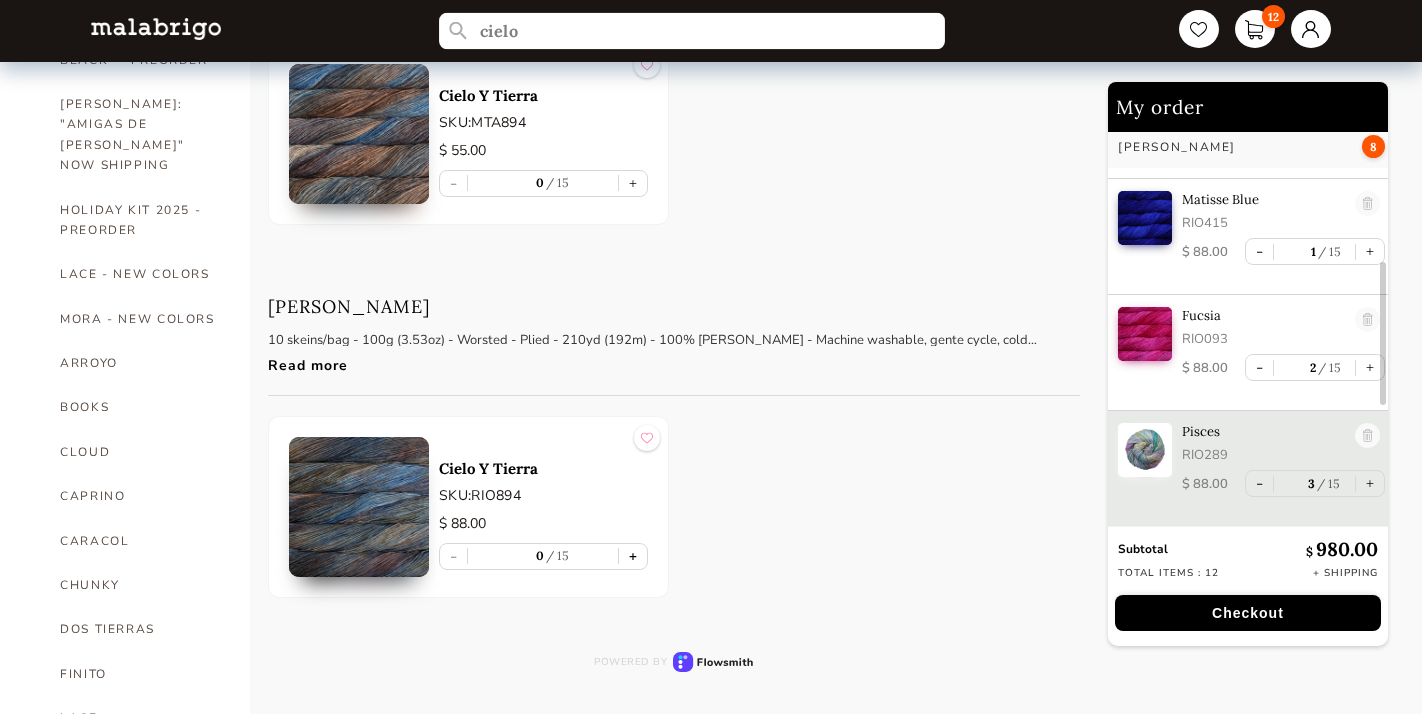 type on "cielo" 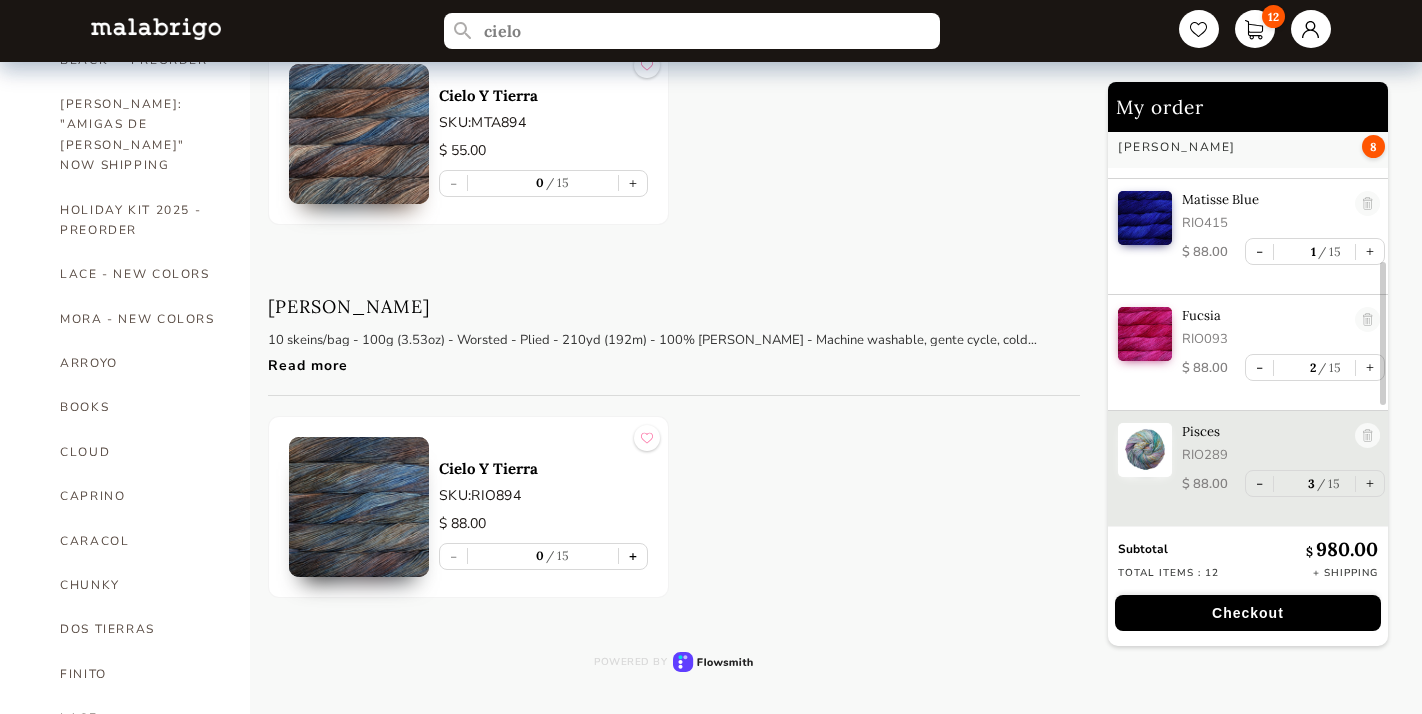 click on "+" at bounding box center (633, 556) 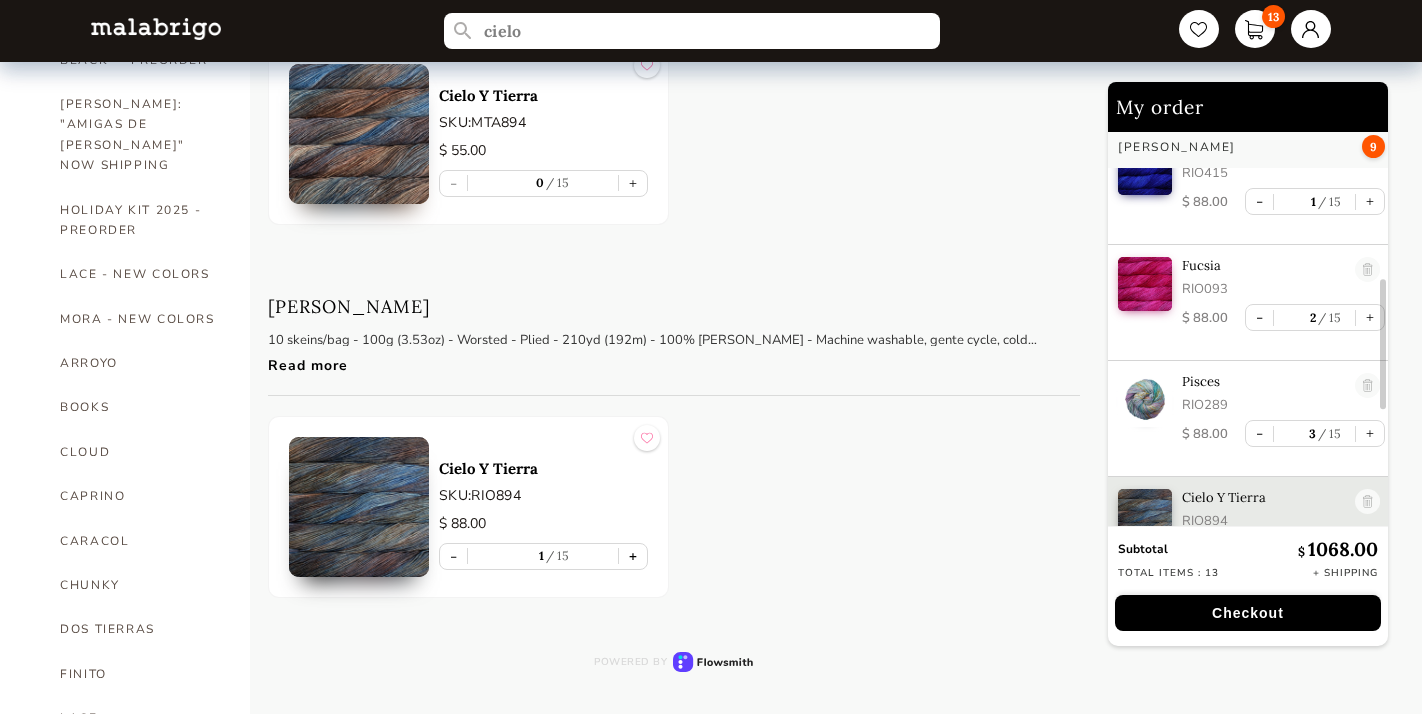 click on "+" at bounding box center [633, 556] 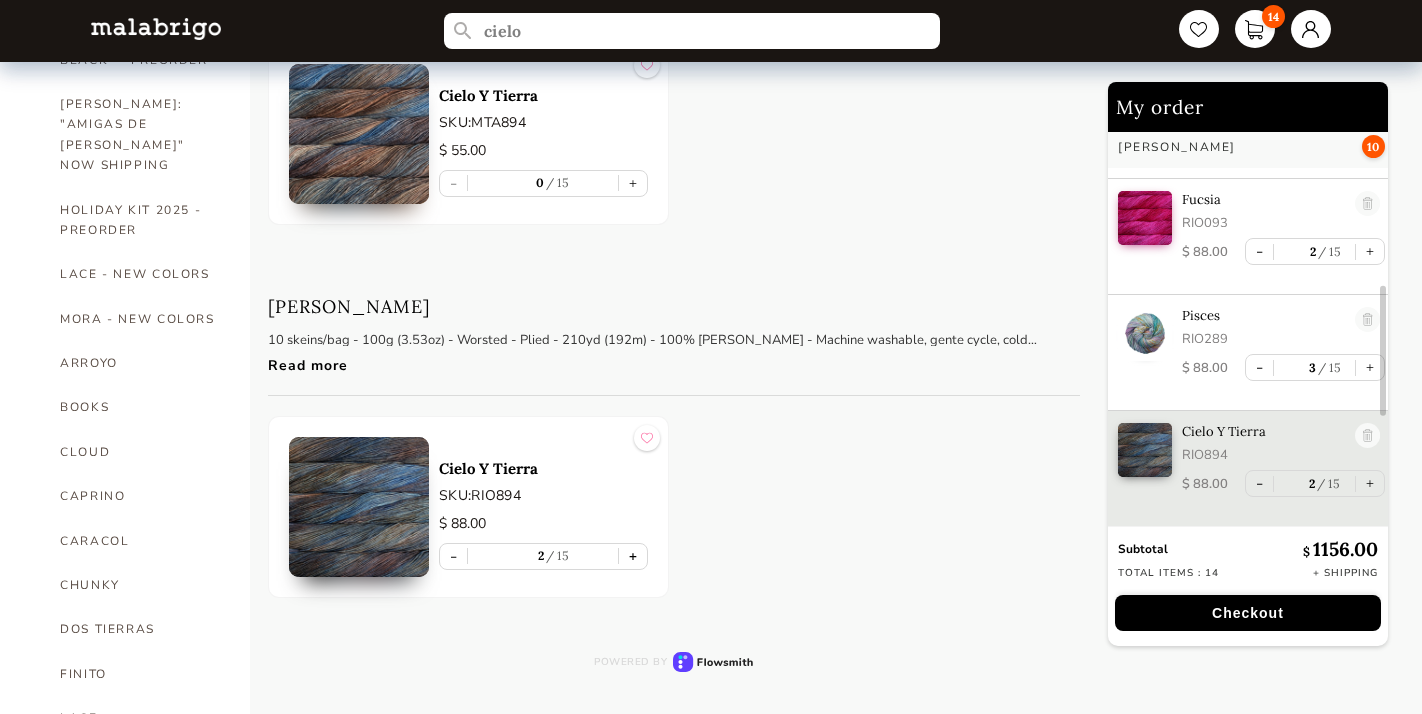 click on "+" at bounding box center [633, 556] 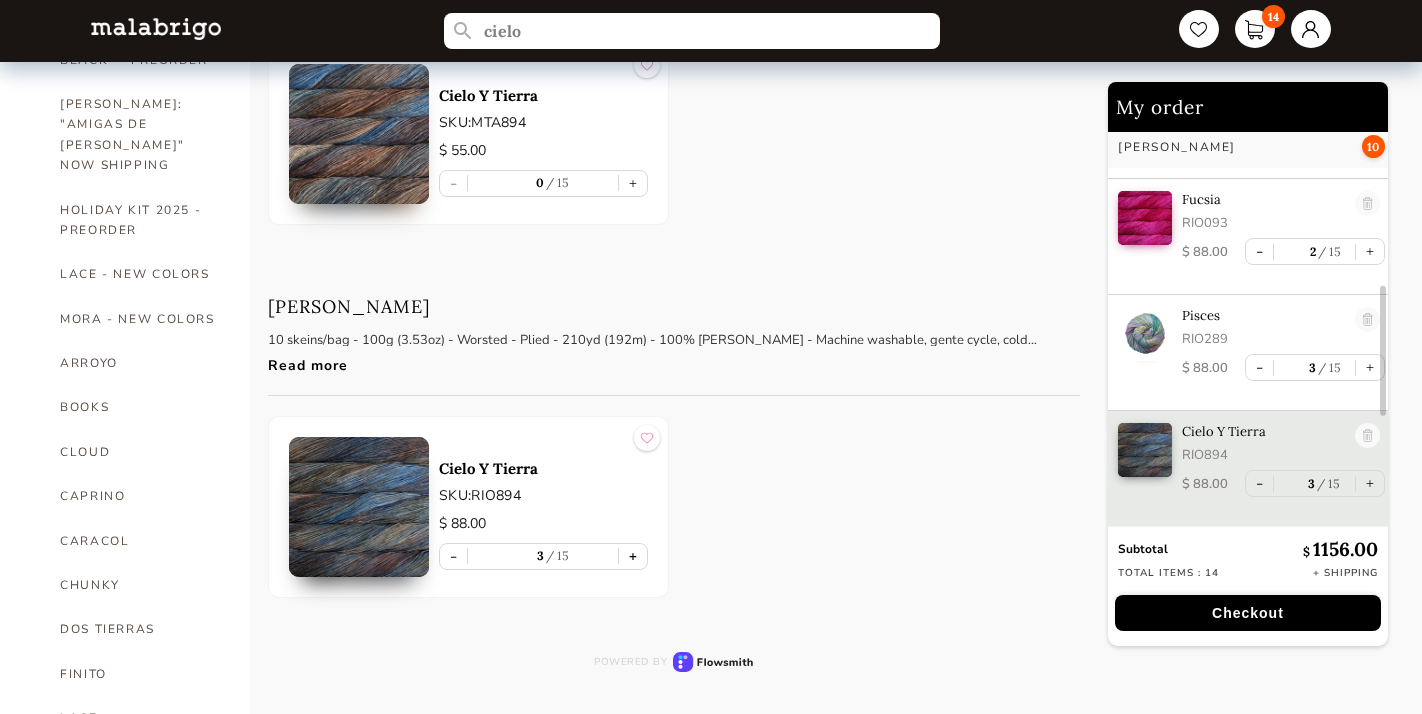 scroll, scrollTop: 496, scrollLeft: 0, axis: vertical 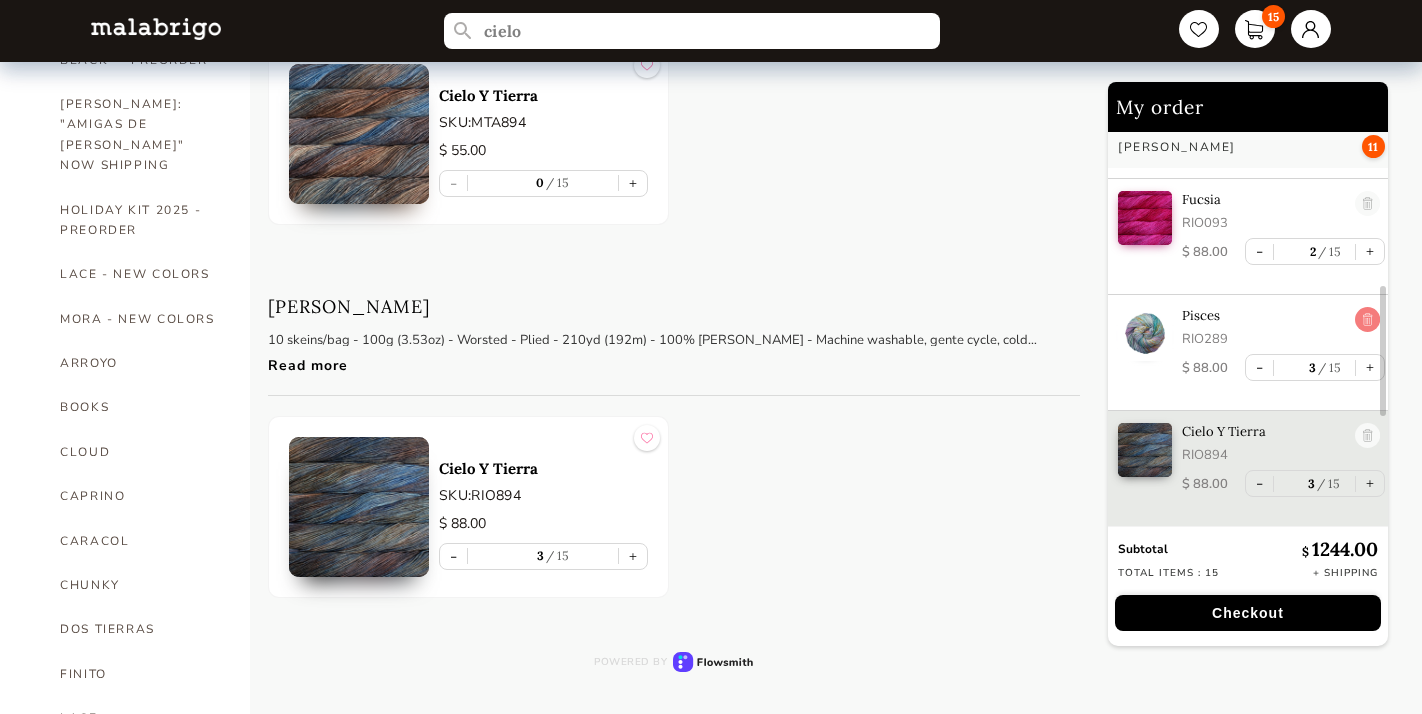 click at bounding box center (1367, 320) 